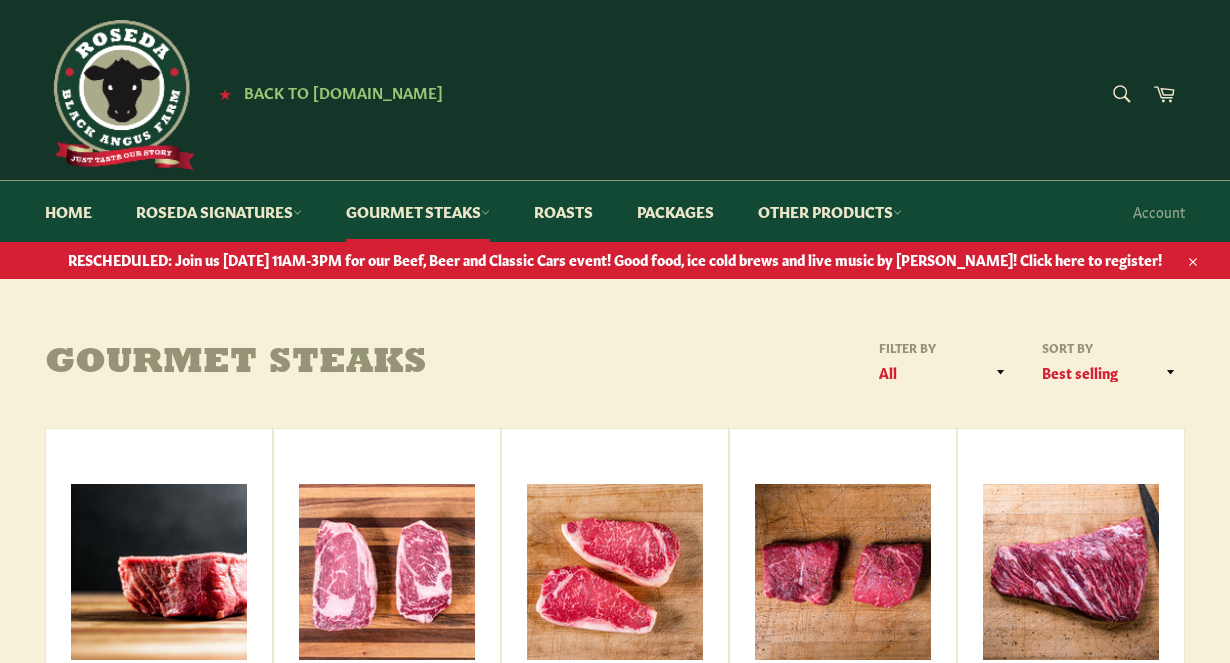 scroll, scrollTop: 0, scrollLeft: 0, axis: both 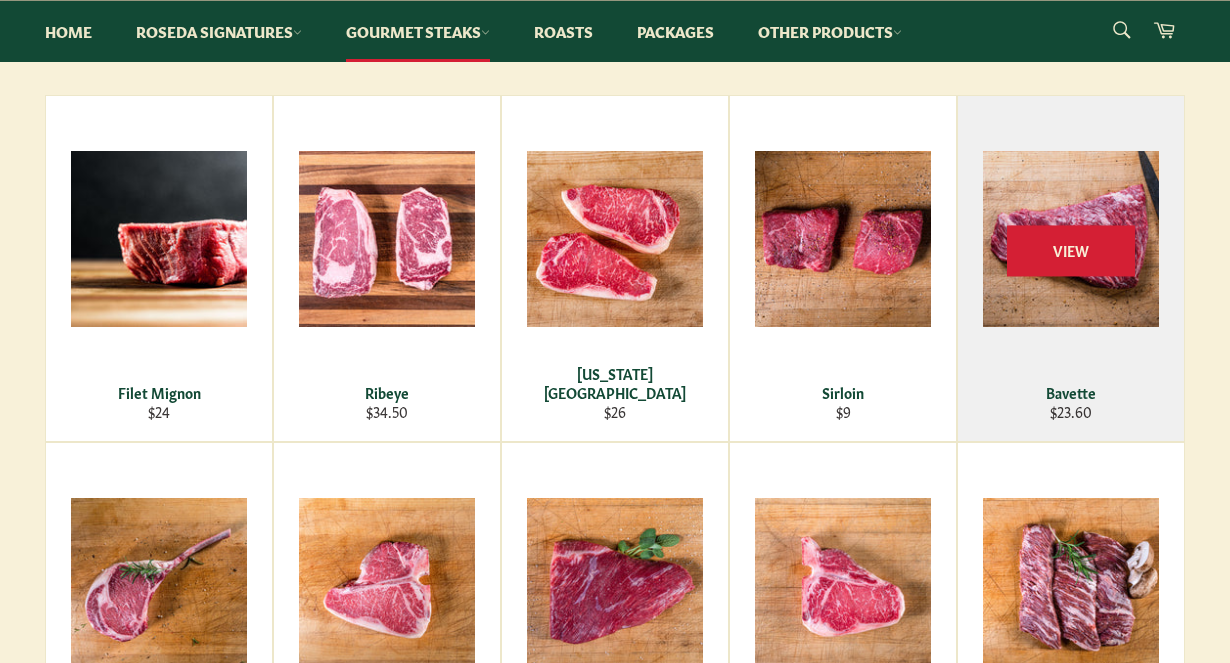 click on "View" at bounding box center [1071, 268] 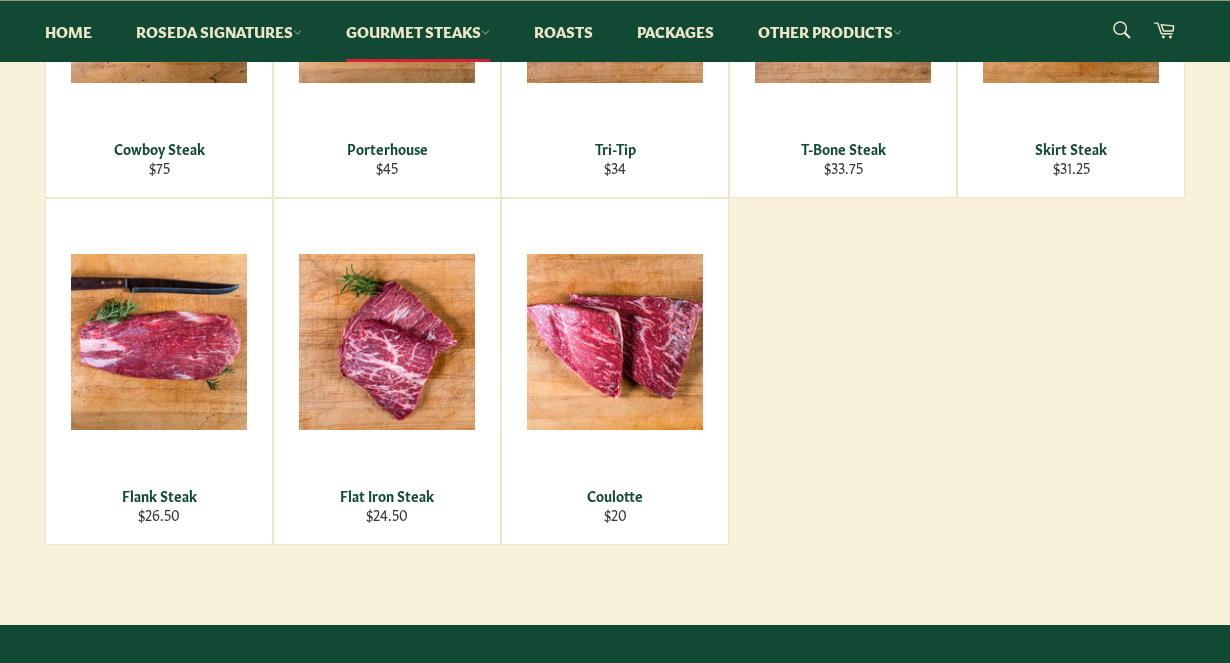 scroll, scrollTop: 925, scrollLeft: 0, axis: vertical 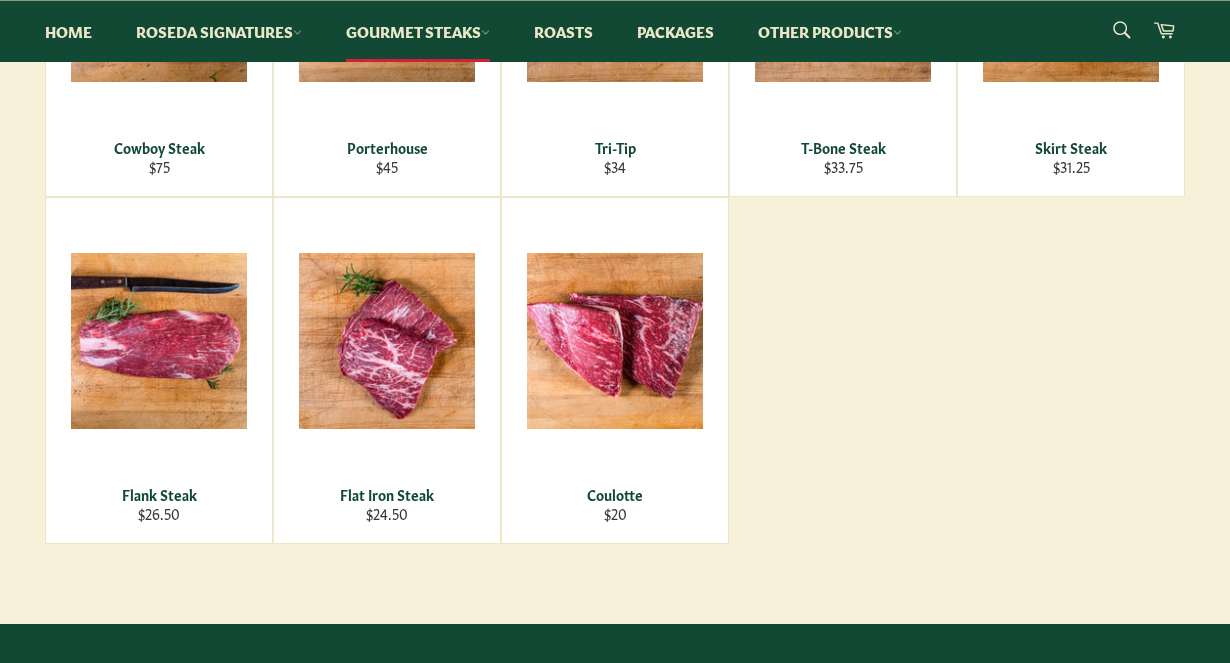 click on "Gourmet Steaks
Filter by
All Premium Steaks Specialty Steaks
Sort by
Featured Best selling Alphabetically, A-Z Alphabetically, Z-A Price, low to high Price, high to low Date, old to new Date, new to old
Filet Mignon
Regular price
$24
View
Ribeye
Regular price
$34.50
View" at bounding box center [615, -21] 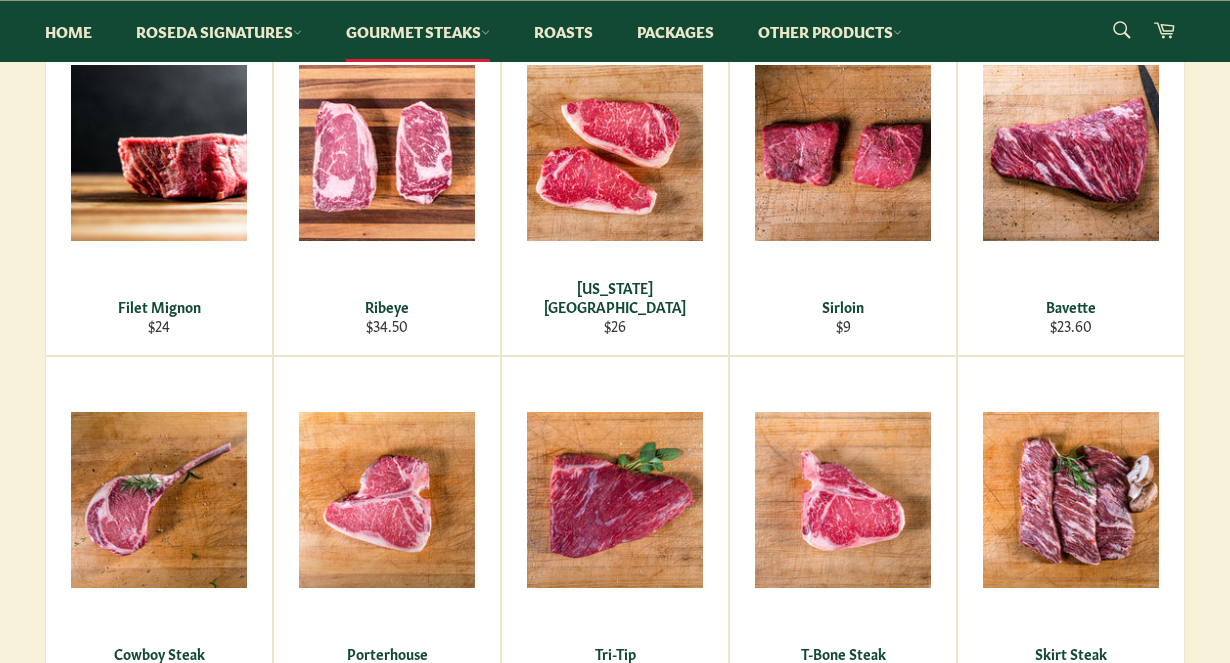 scroll, scrollTop: 417, scrollLeft: 0, axis: vertical 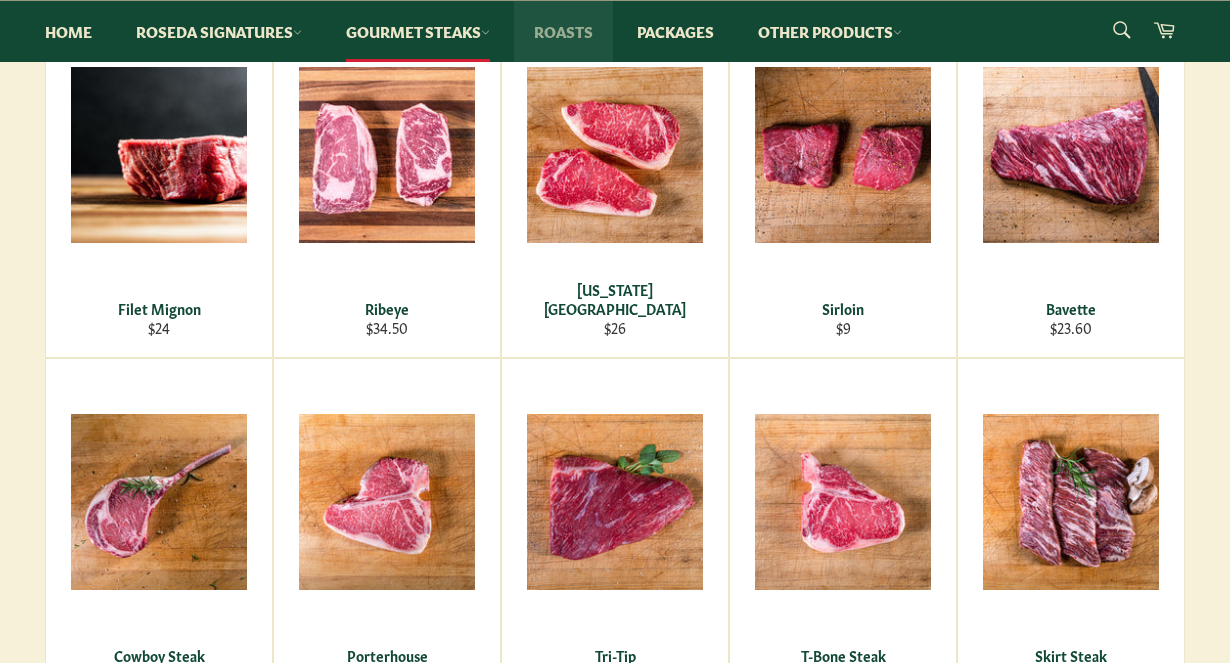 click on "Roasts" at bounding box center (563, 31) 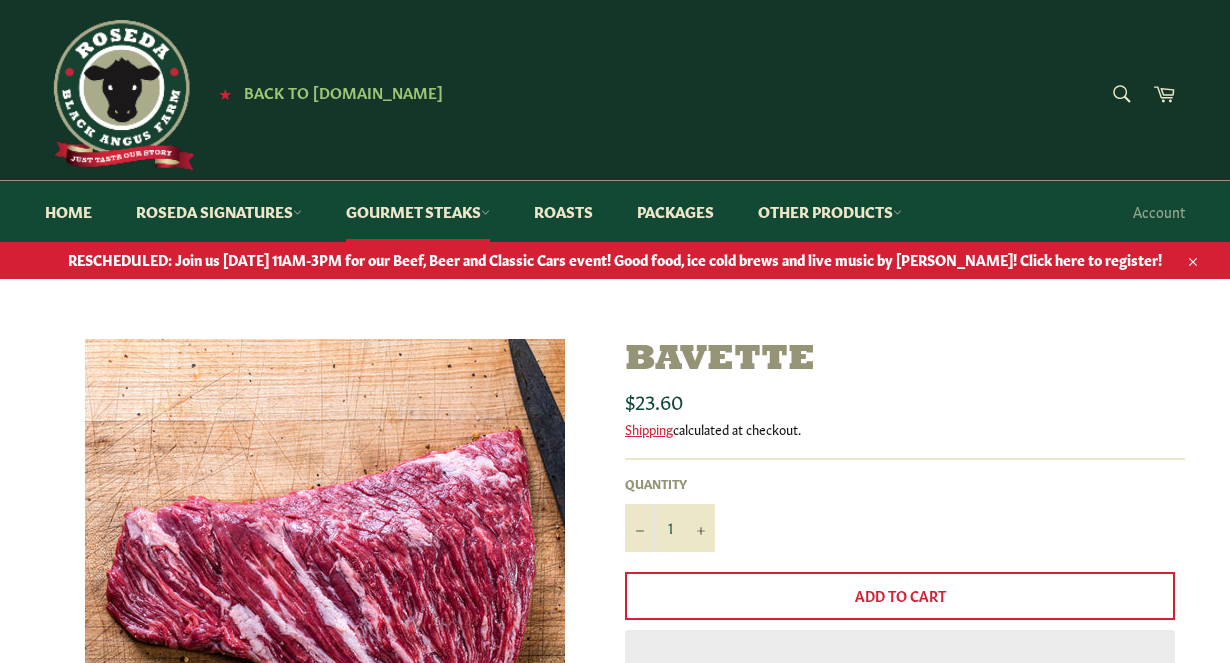 scroll, scrollTop: 0, scrollLeft: 0, axis: both 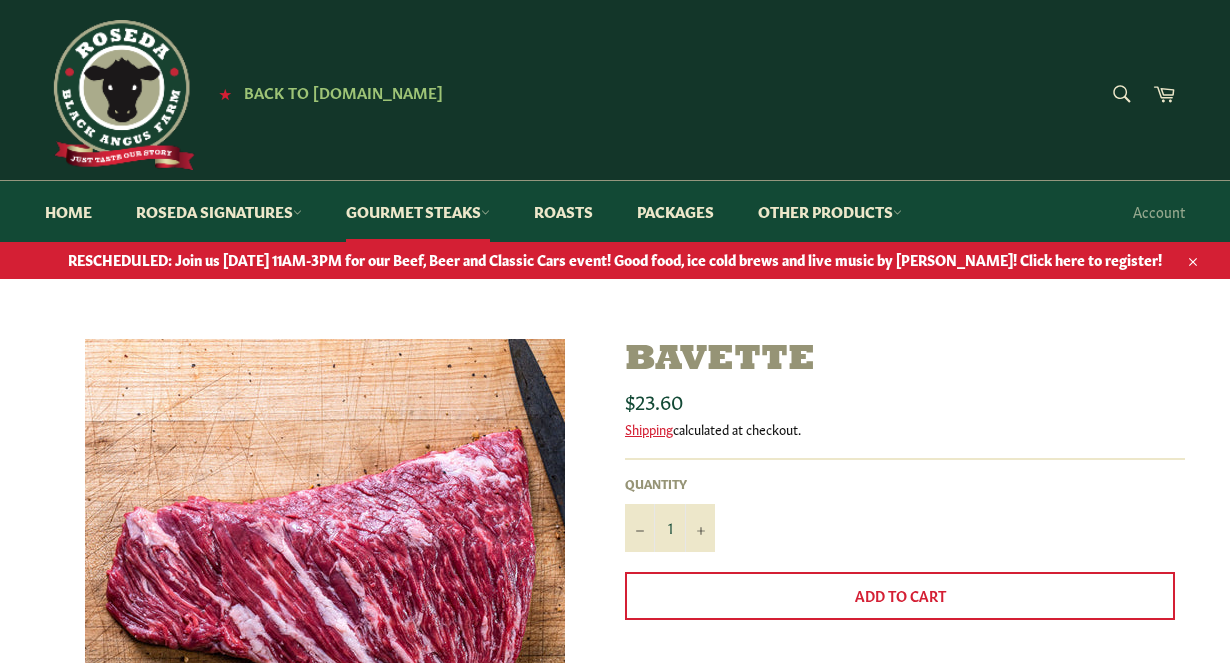 click 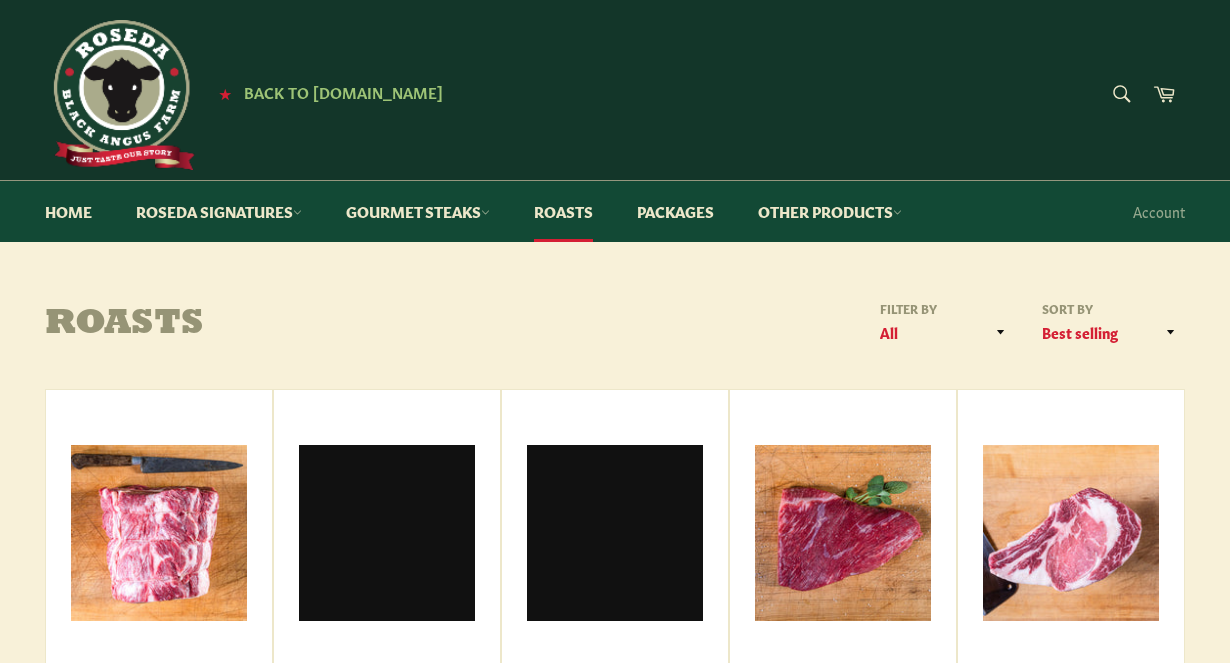 scroll, scrollTop: 0, scrollLeft: 0, axis: both 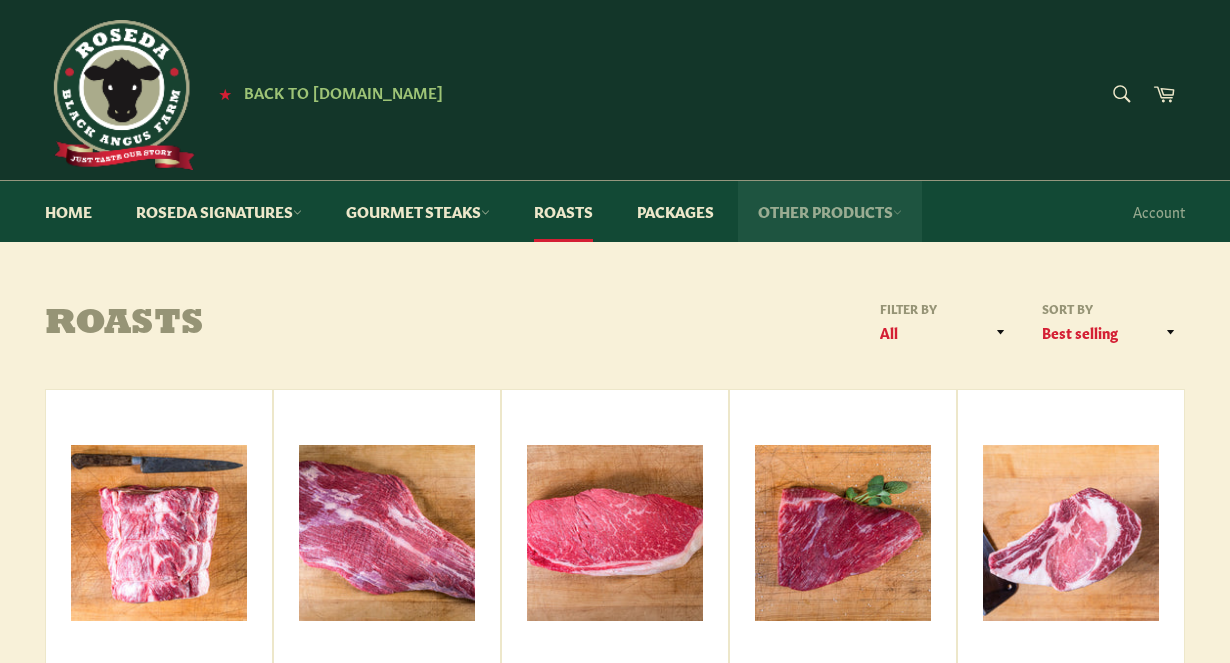 click on "Other Products" at bounding box center [830, 211] 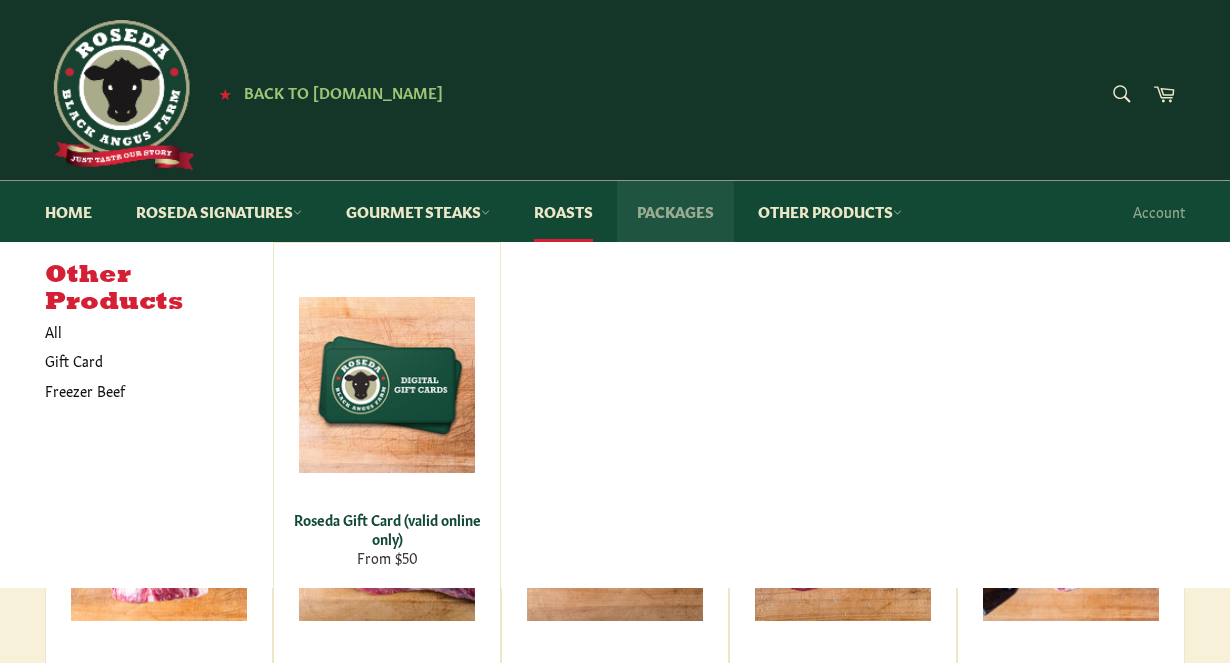 click on "Packages" at bounding box center (675, 211) 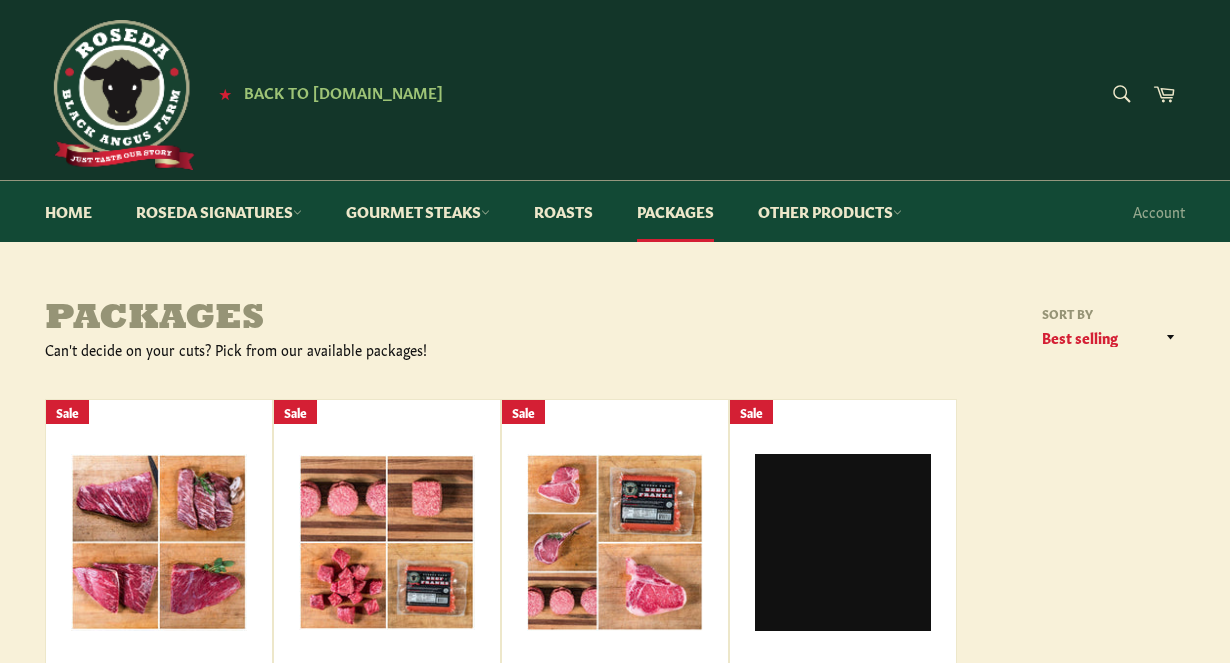 scroll, scrollTop: 0, scrollLeft: 0, axis: both 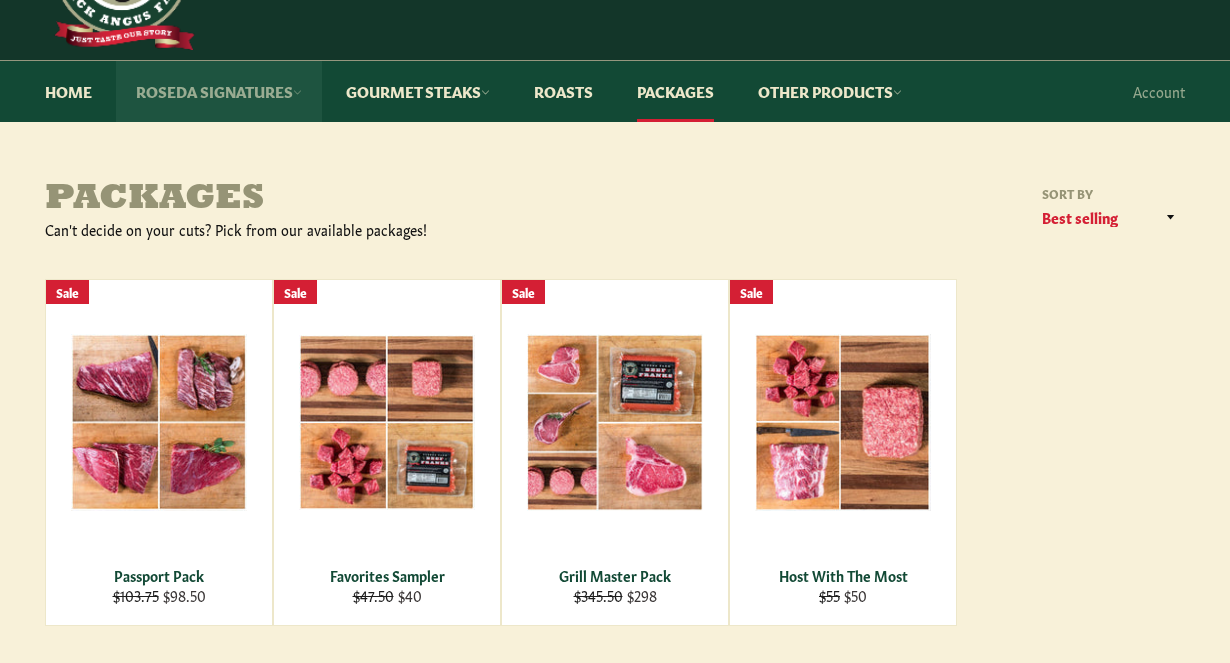 click on "Roseda Signatures" at bounding box center (219, 91) 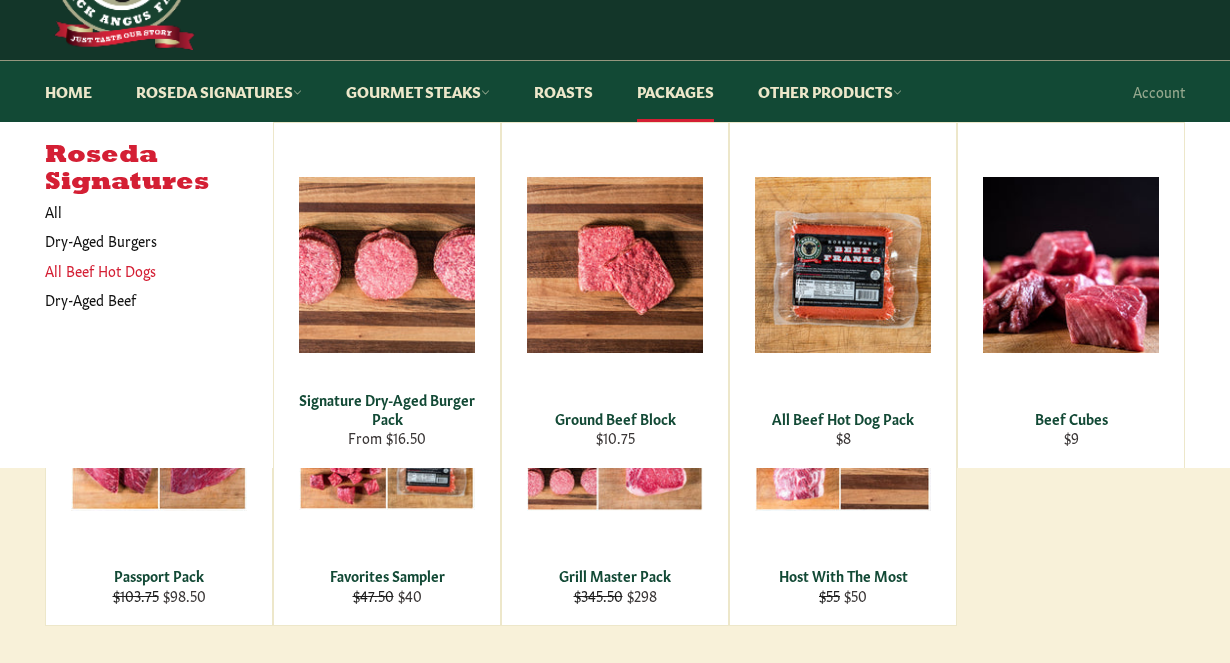 click on "All Beef Hot Dogs" at bounding box center [144, 270] 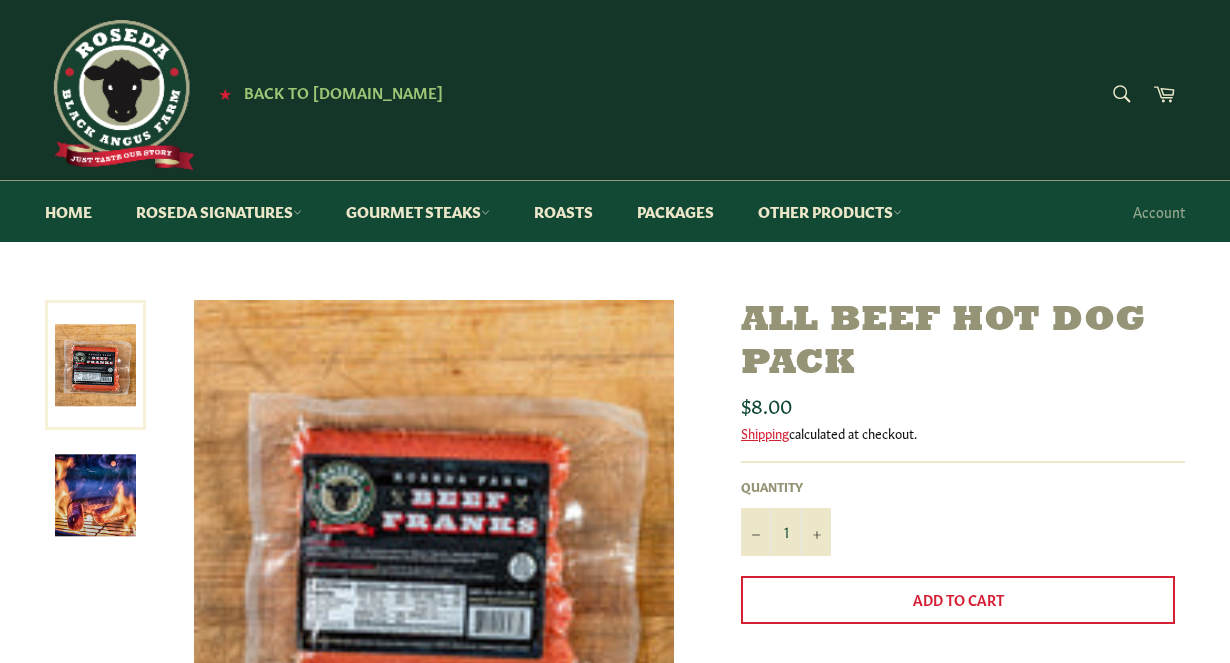 scroll, scrollTop: 0, scrollLeft: 0, axis: both 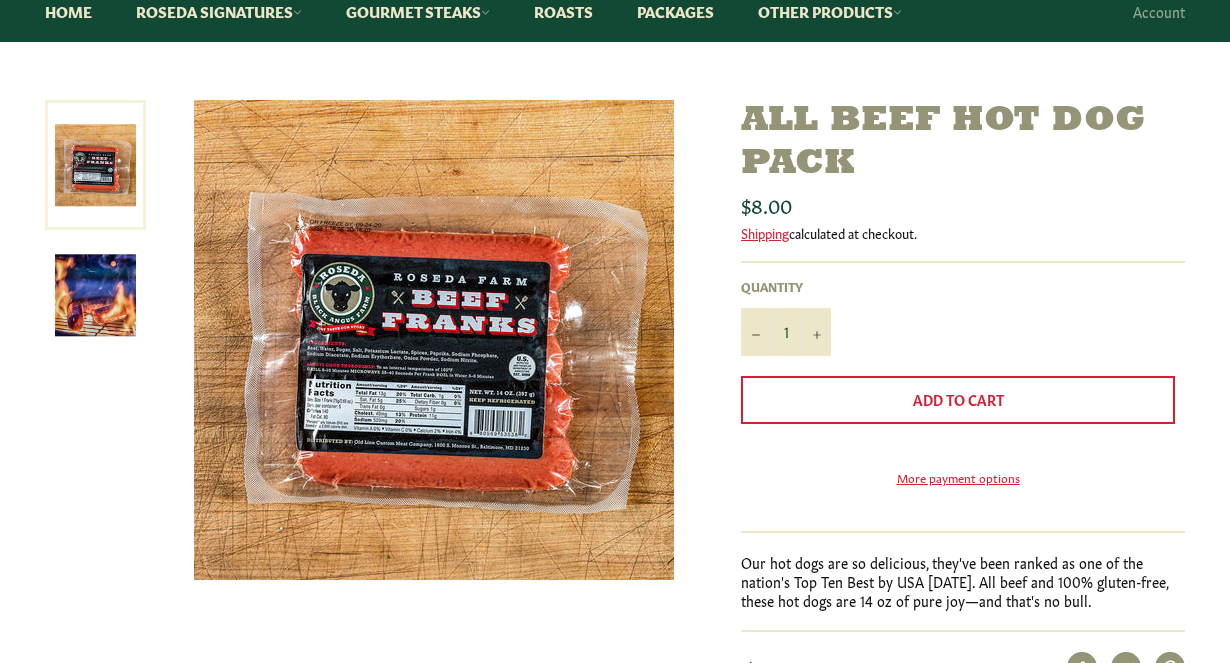 click at bounding box center (95, 294) 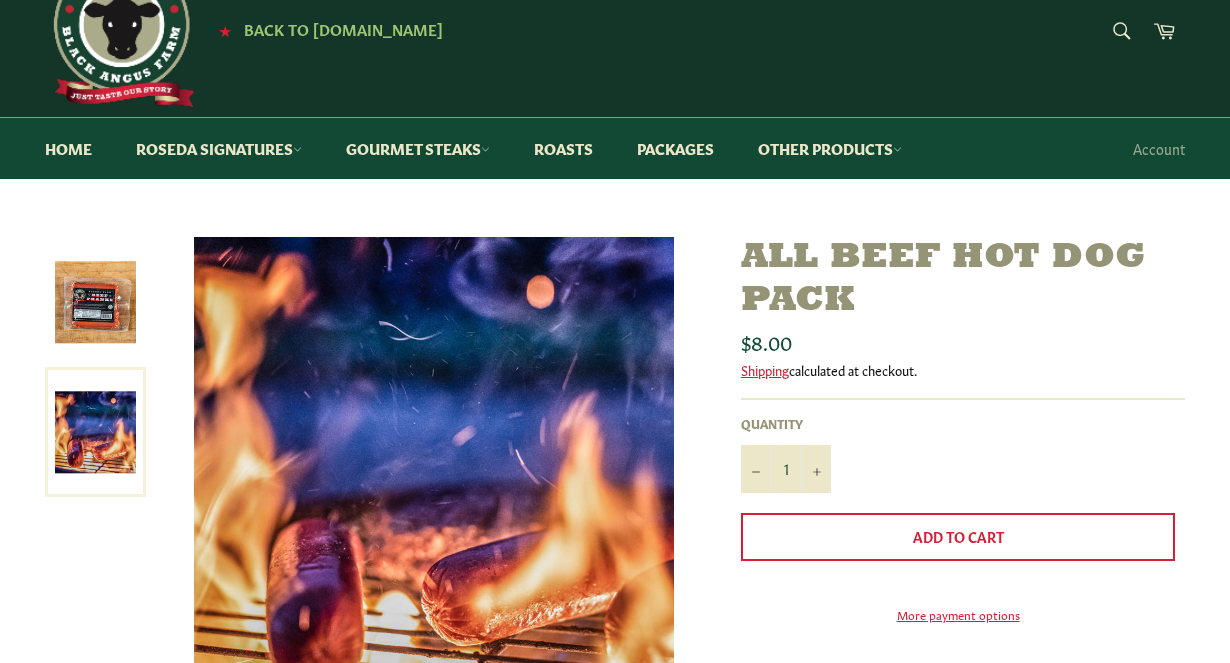 scroll, scrollTop: 40, scrollLeft: 0, axis: vertical 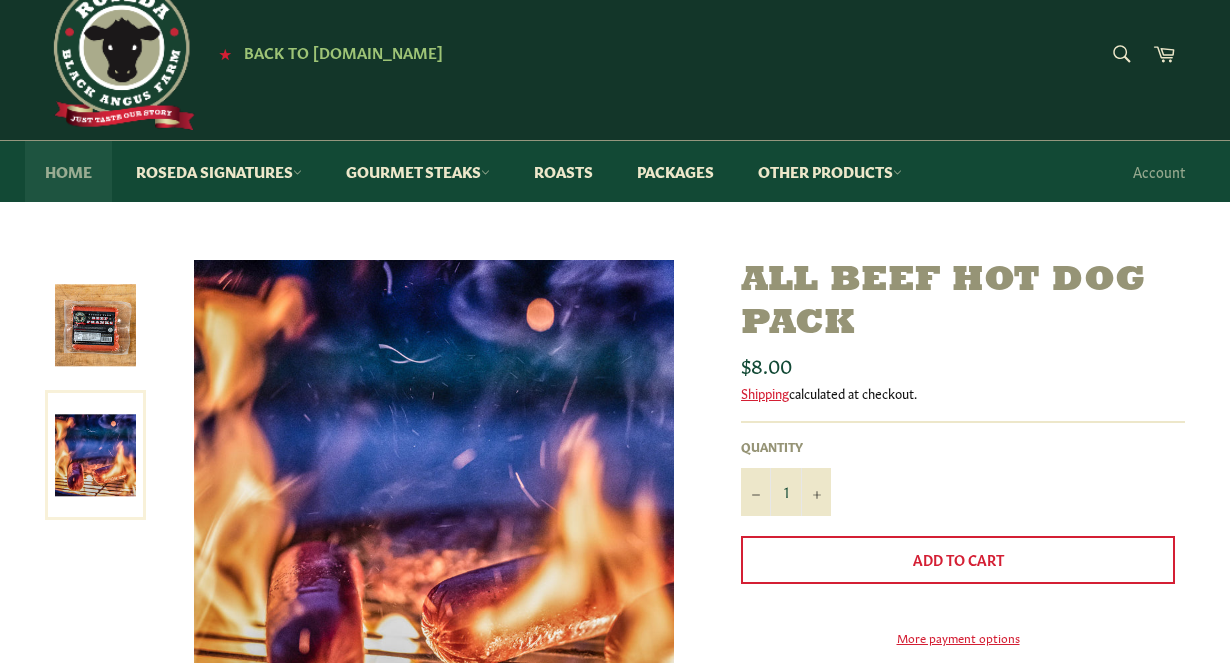 click on "Home" at bounding box center (68, 171) 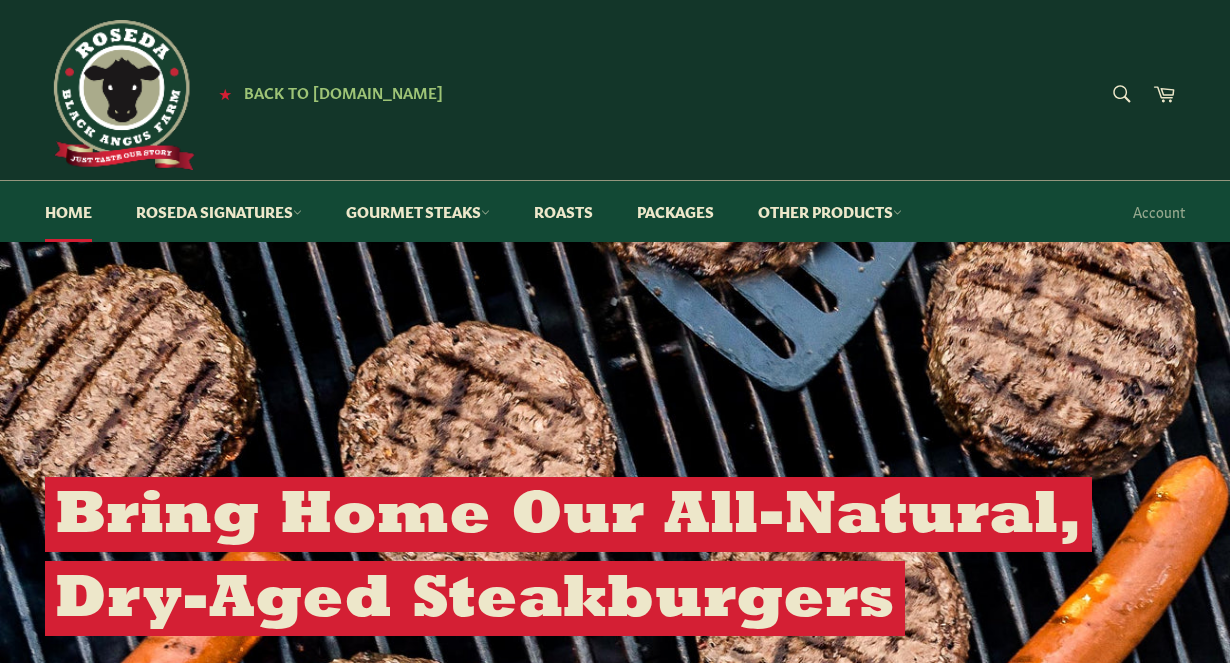 scroll, scrollTop: 0, scrollLeft: 0, axis: both 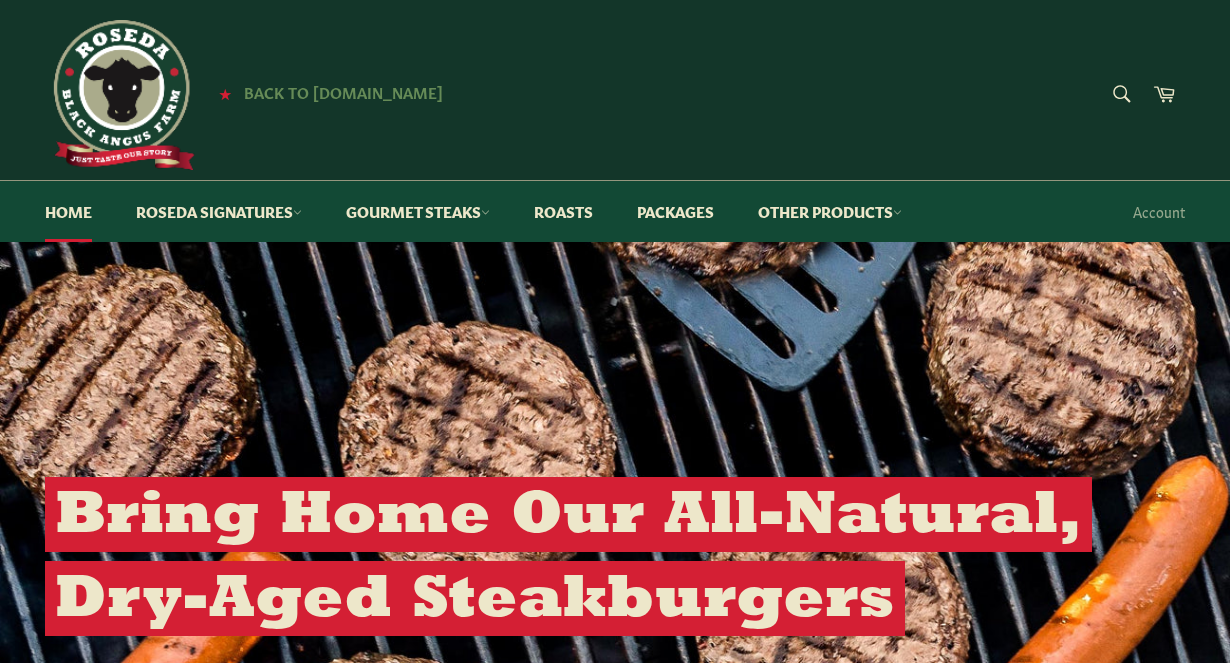 click on "Back to [DOMAIN_NAME]" at bounding box center [343, 91] 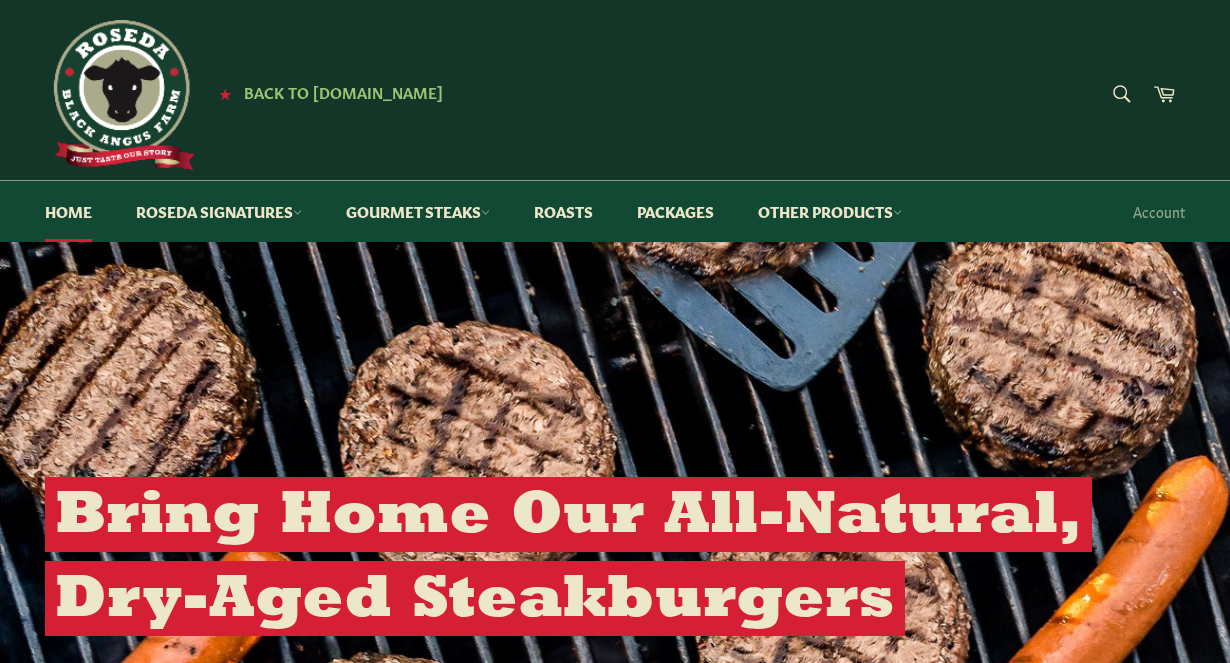 scroll, scrollTop: 0, scrollLeft: 0, axis: both 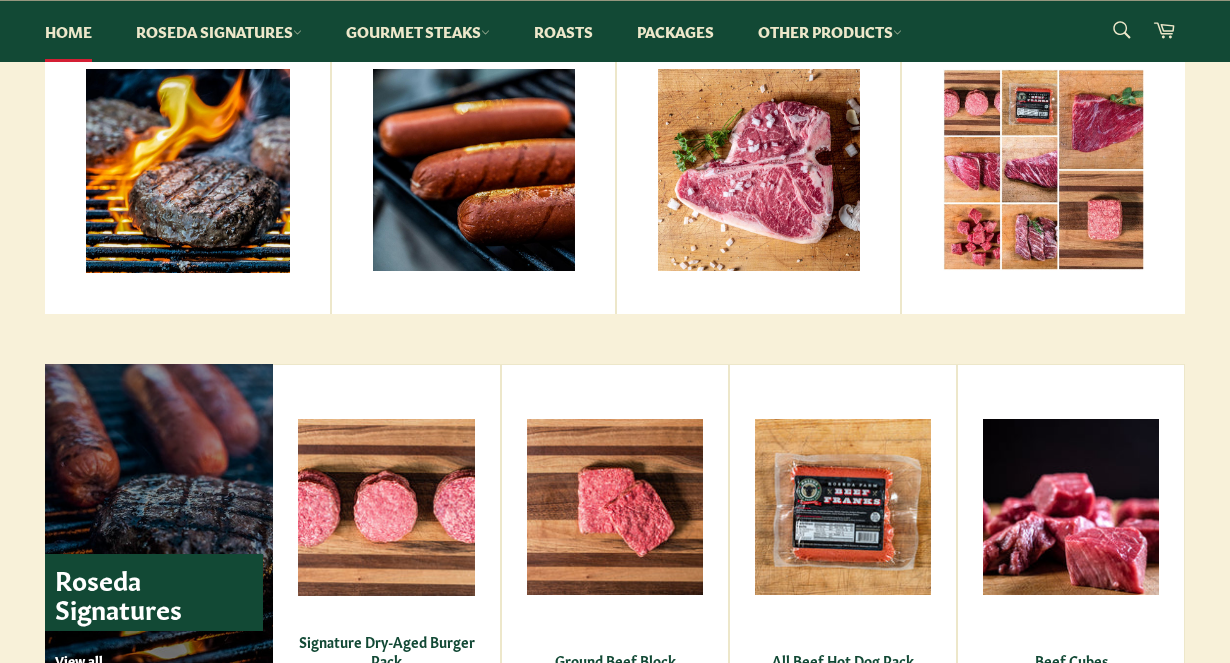 click on "All Beef Hot Dogs
View all" at bounding box center [473, 104] 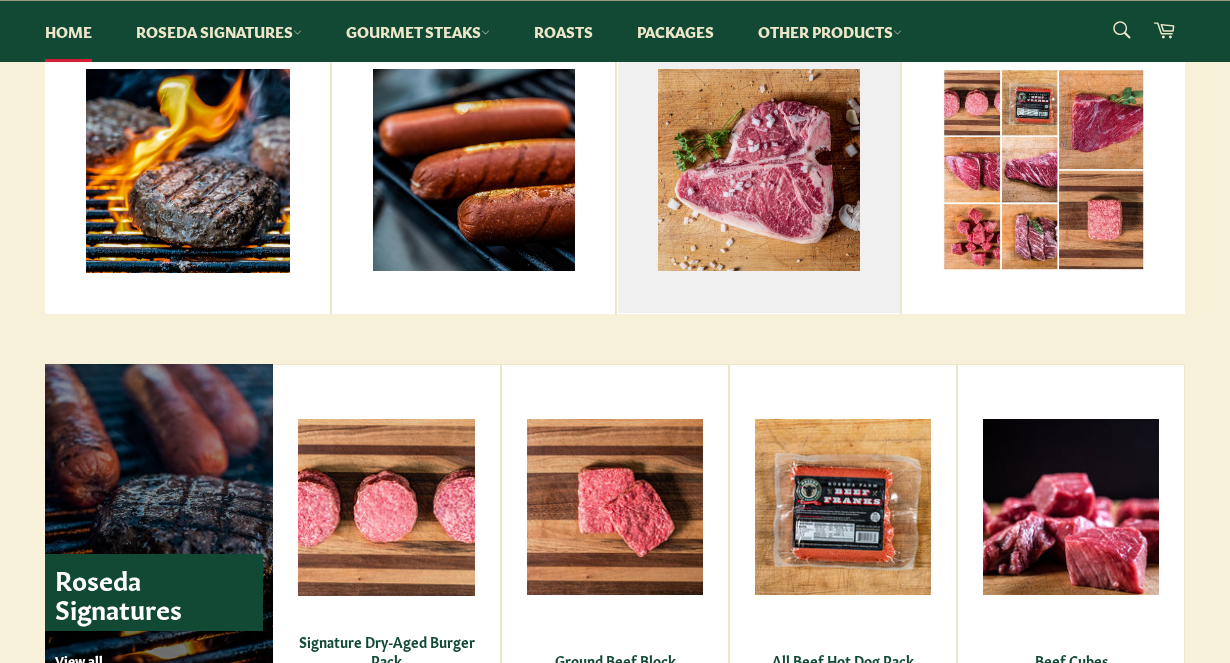 click on "Dry-Aged Beef
View all" at bounding box center (758, 104) 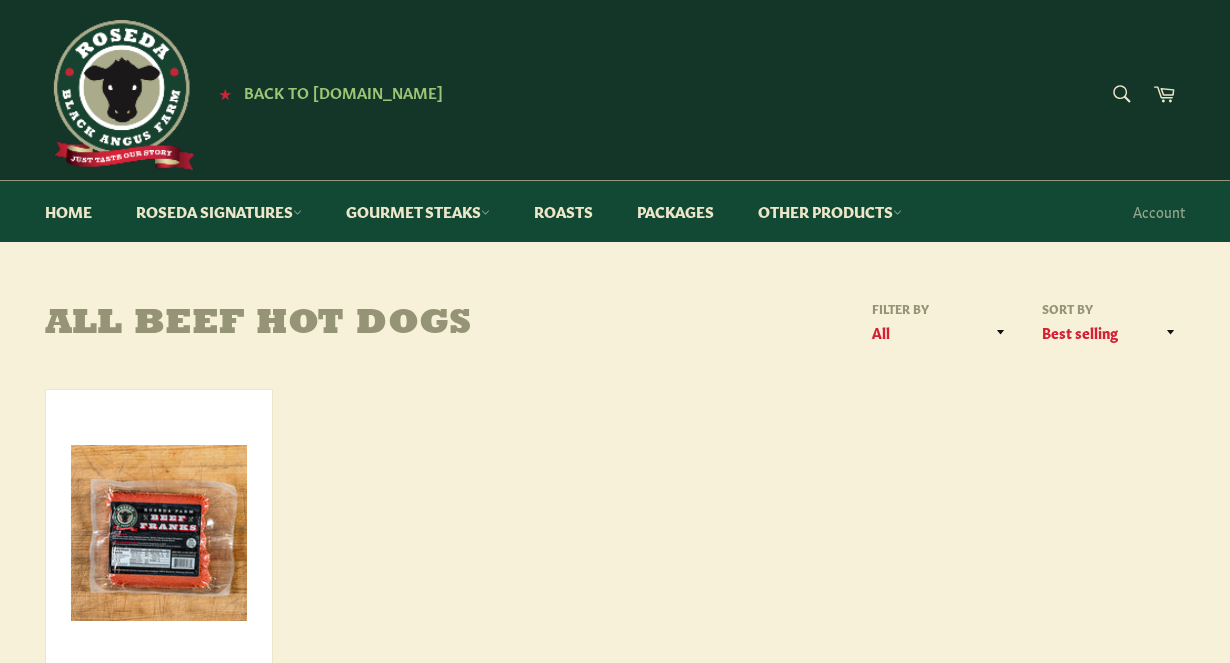scroll, scrollTop: 0, scrollLeft: 0, axis: both 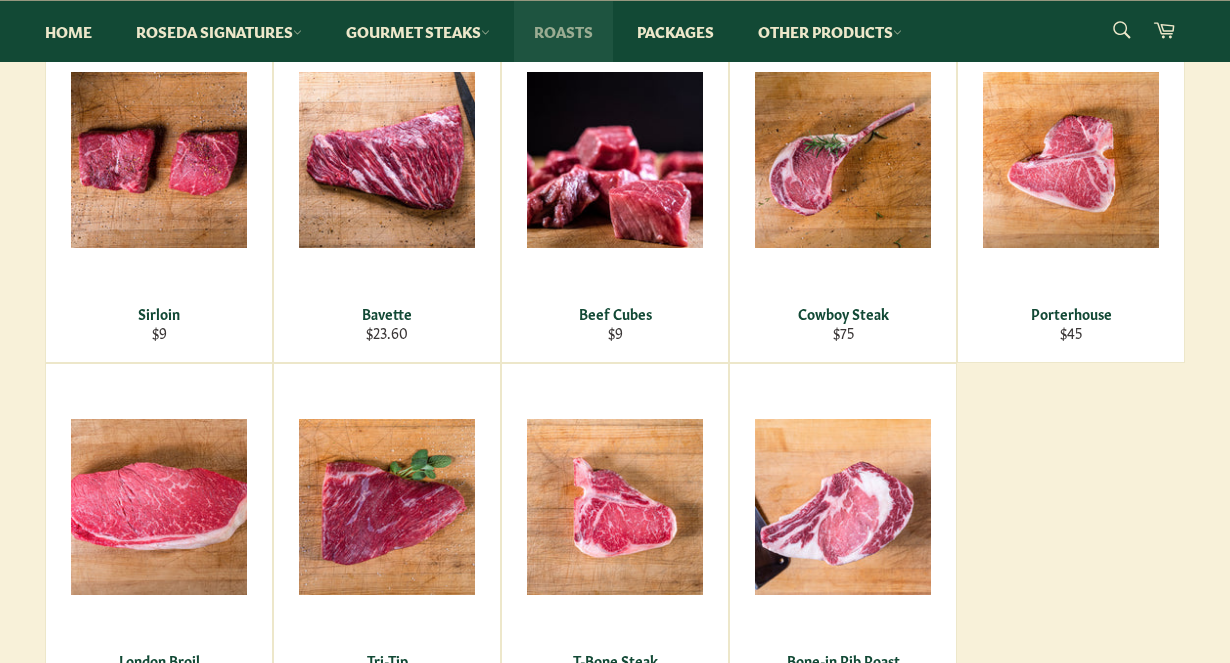 click on "Roasts" at bounding box center [563, 31] 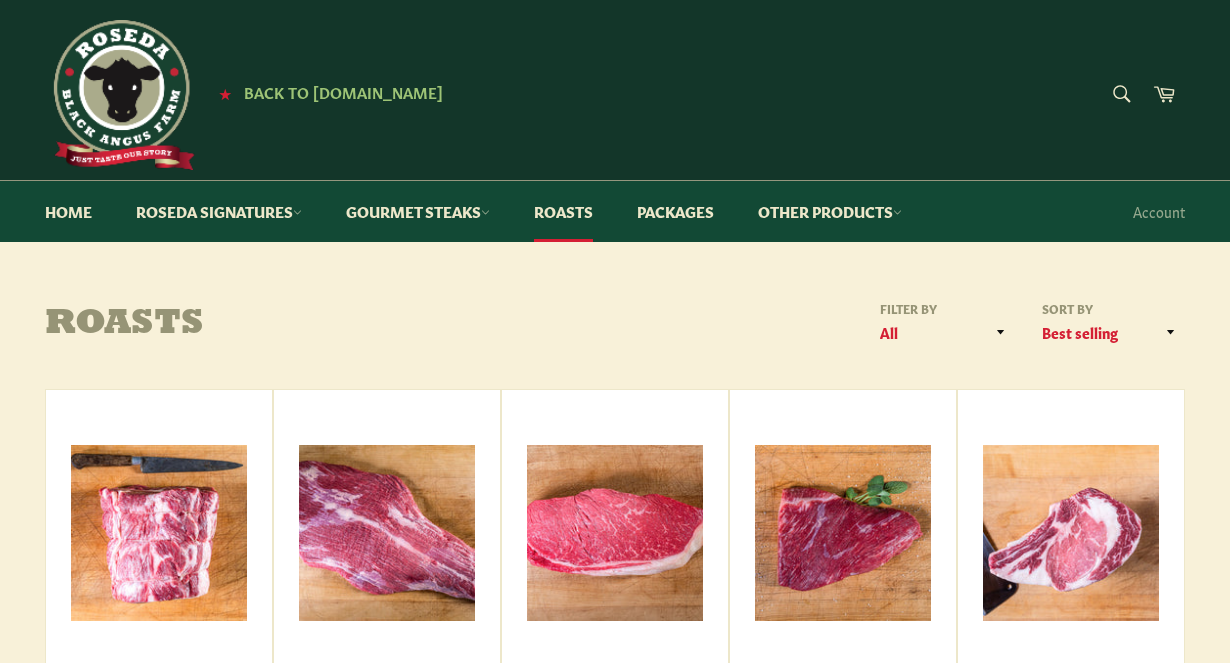 scroll, scrollTop: 0, scrollLeft: 0, axis: both 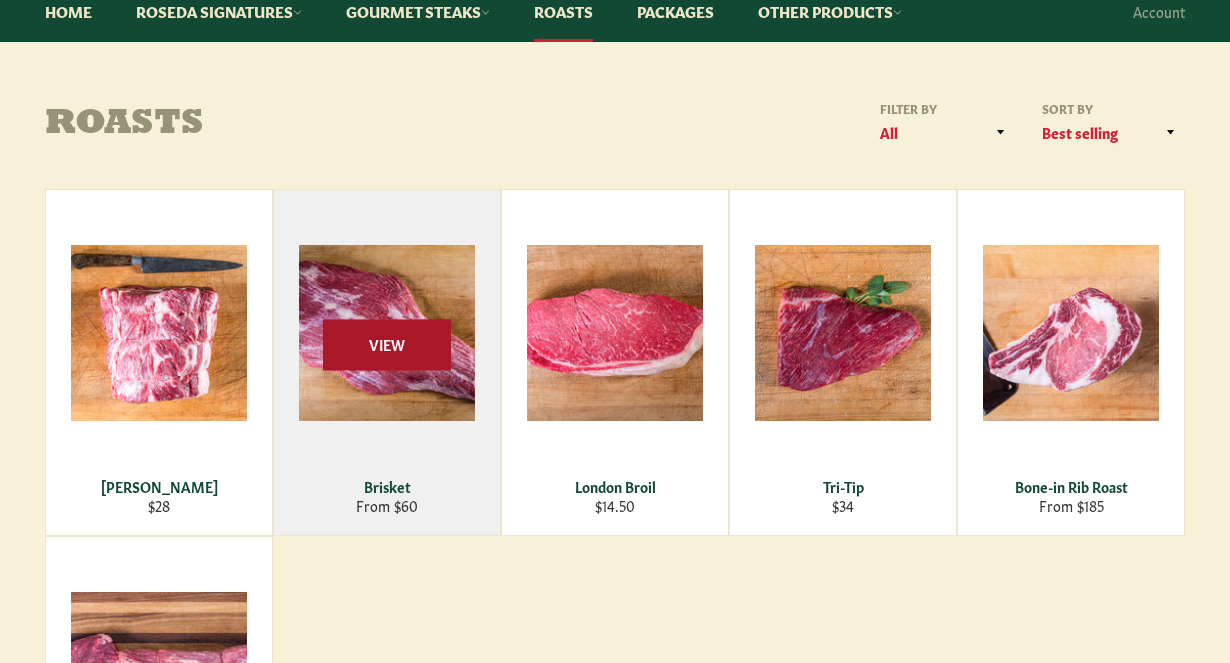 click on "View" at bounding box center (387, 344) 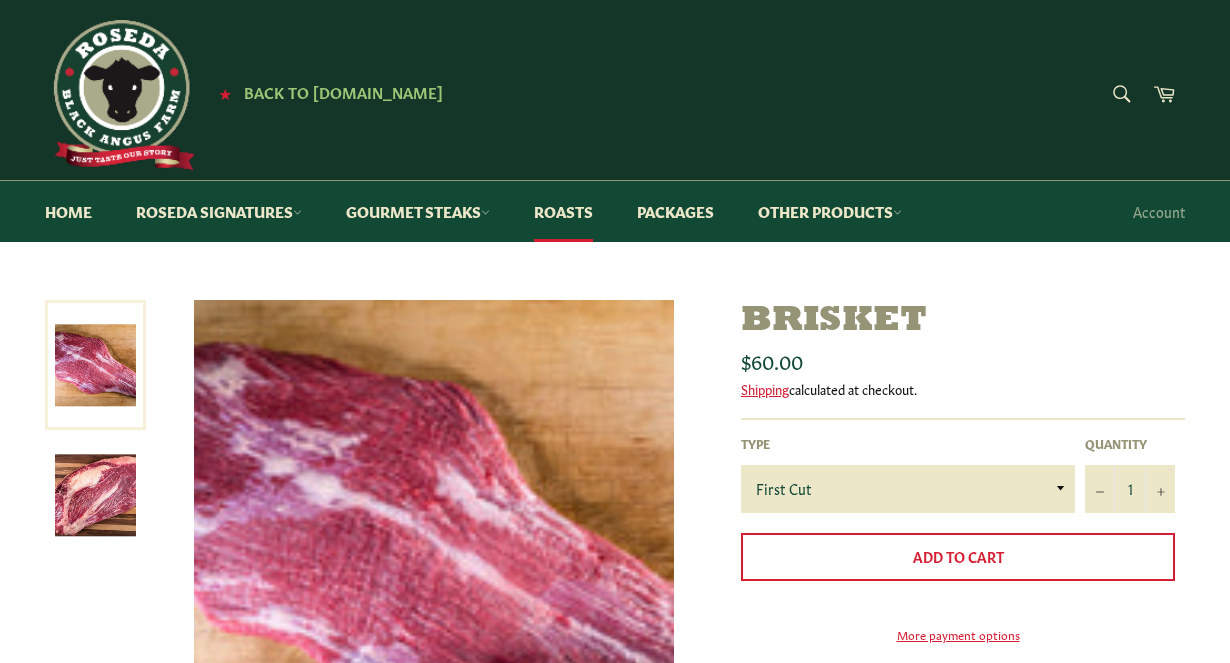 scroll, scrollTop: 0, scrollLeft: 0, axis: both 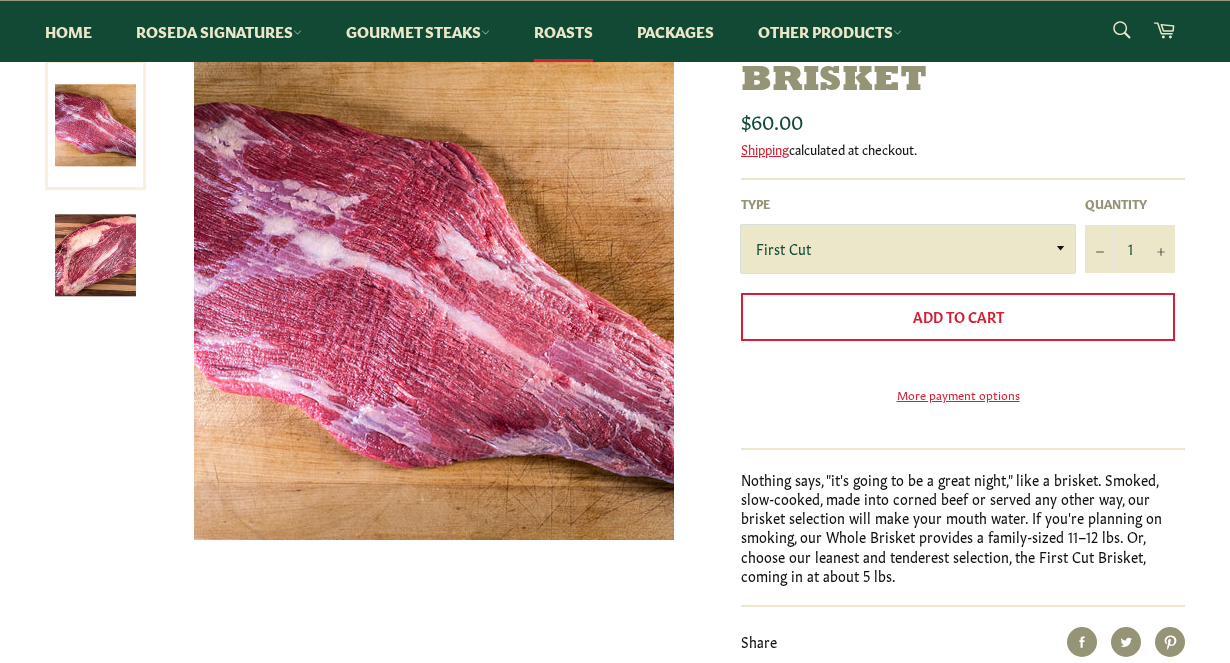 click on "First Cut
Whole" at bounding box center [908, 249] 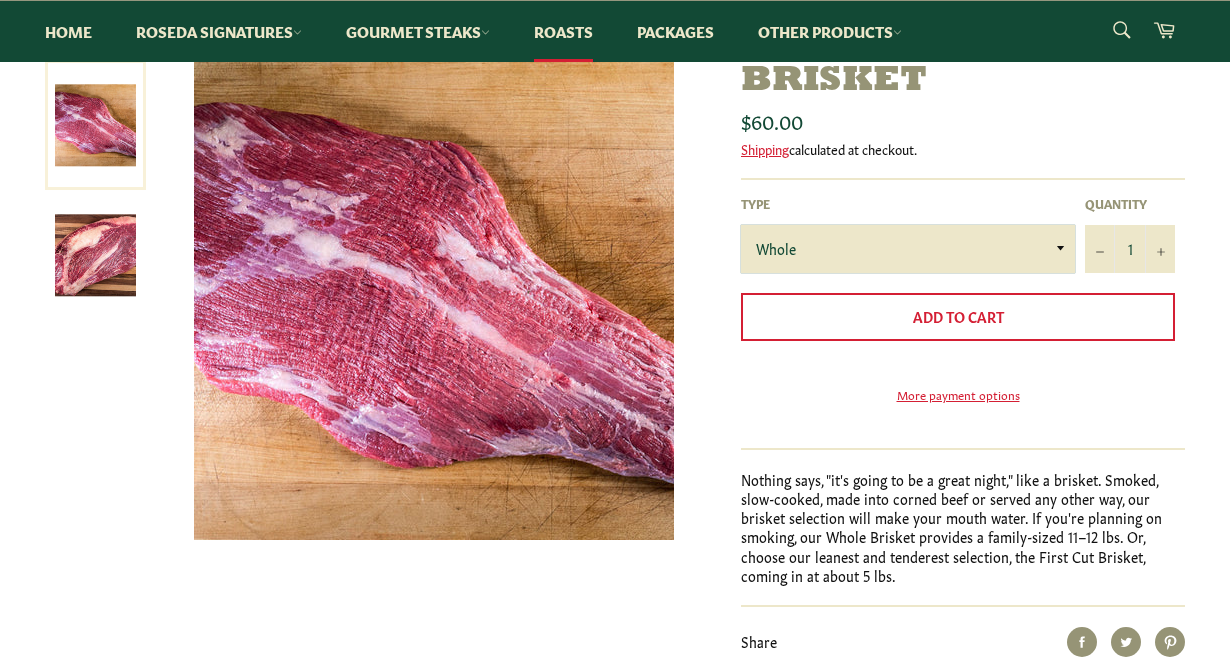 click on "First Cut
Whole" at bounding box center [908, 249] 